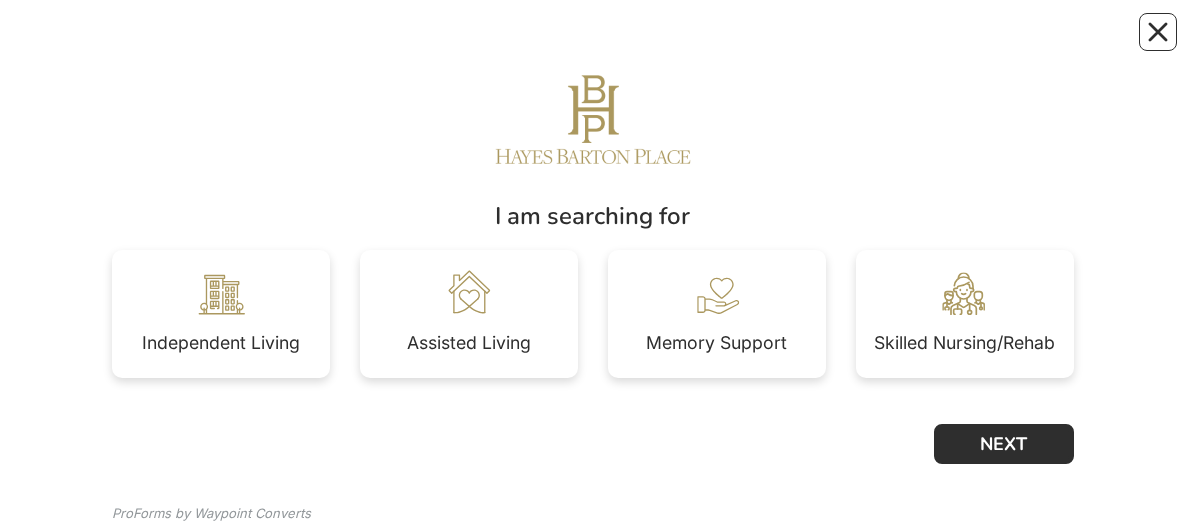 scroll, scrollTop: 0, scrollLeft: 0, axis: both 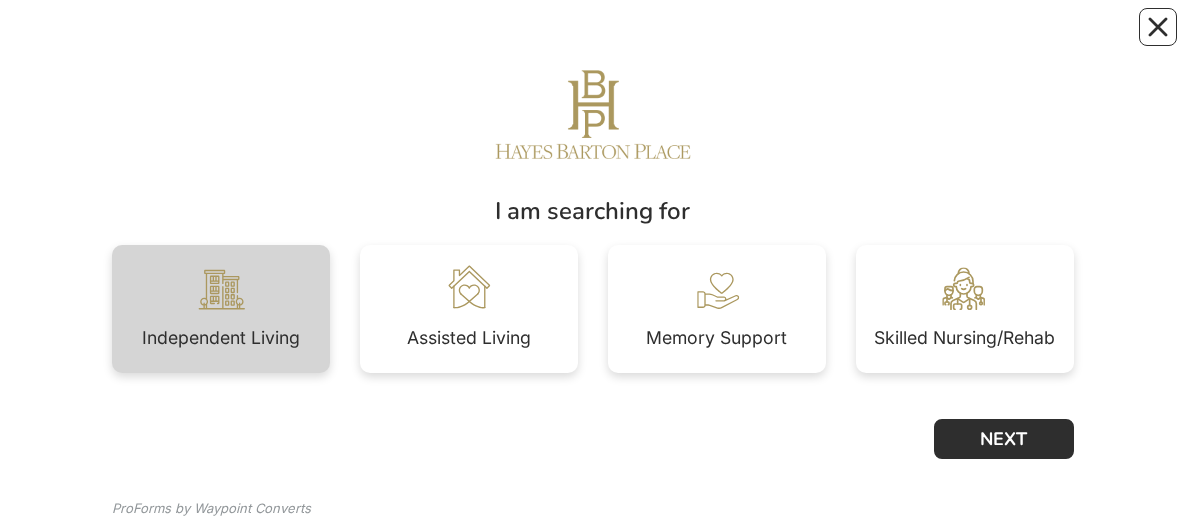 click on "Independent Living" at bounding box center [221, 309] 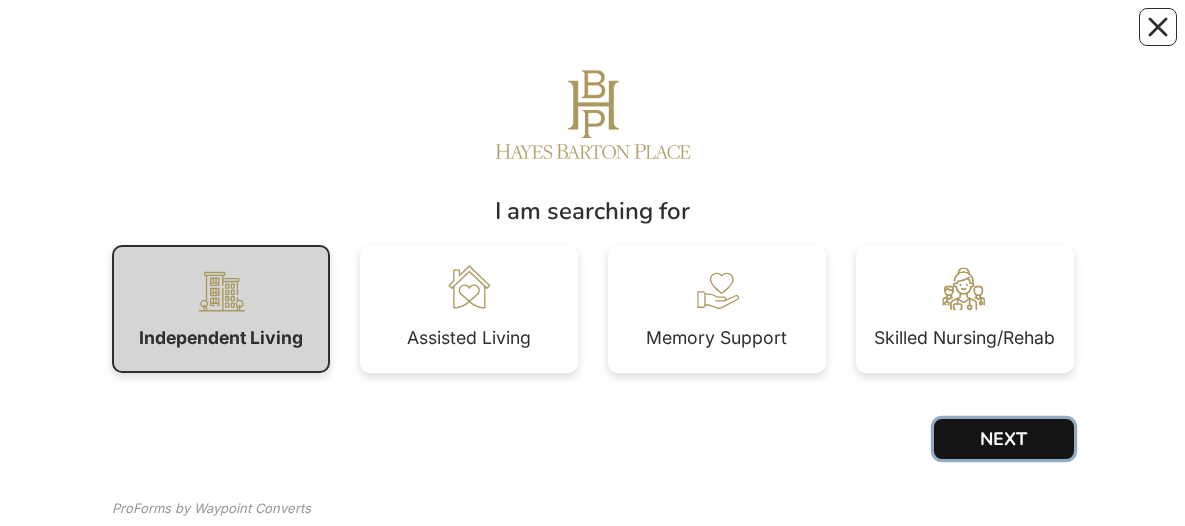 click on "NEXT" at bounding box center (1004, 439) 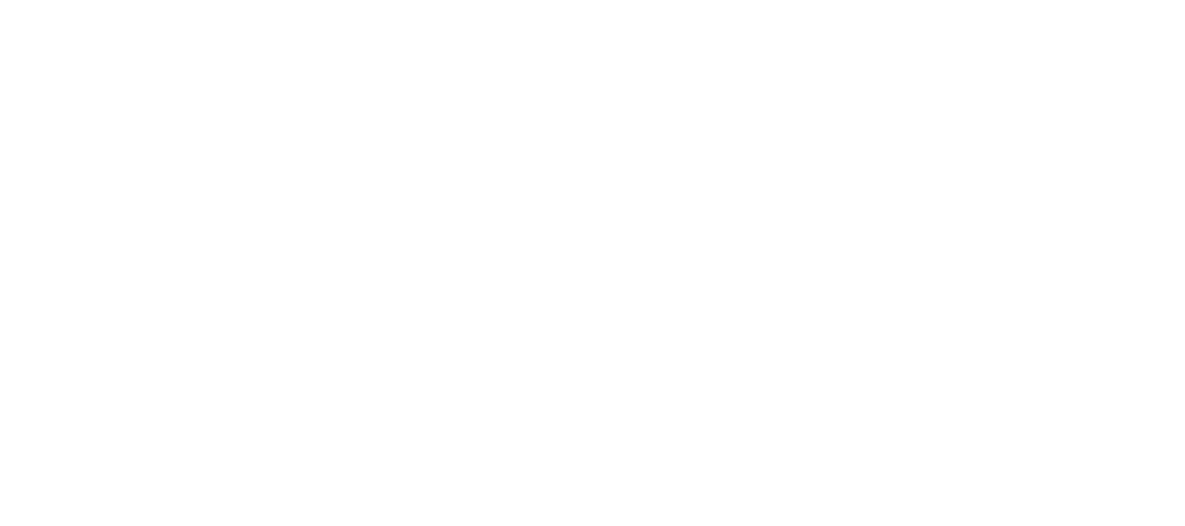 scroll, scrollTop: 0, scrollLeft: 0, axis: both 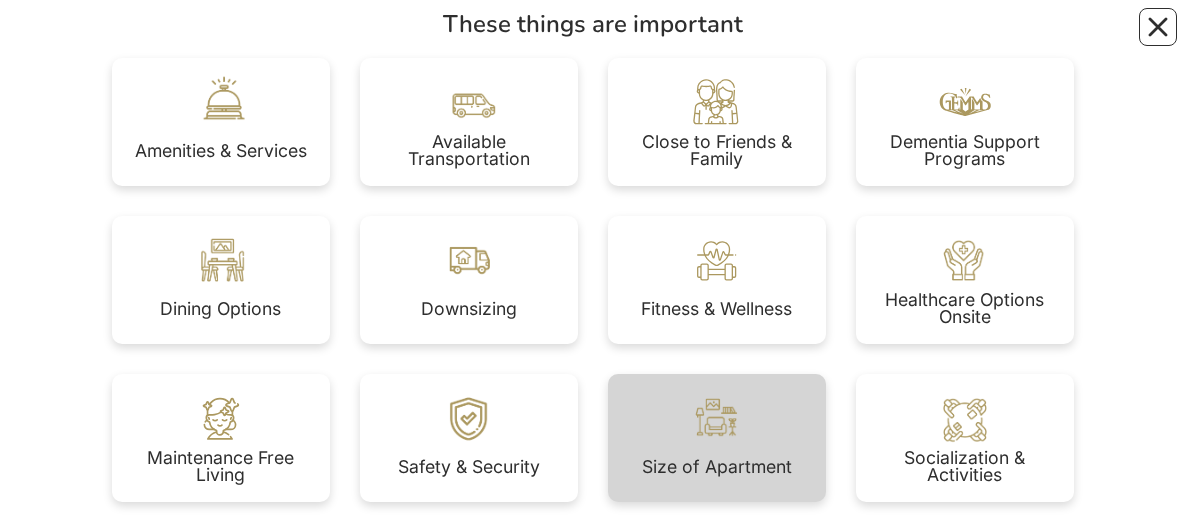 click at bounding box center (717, 418) 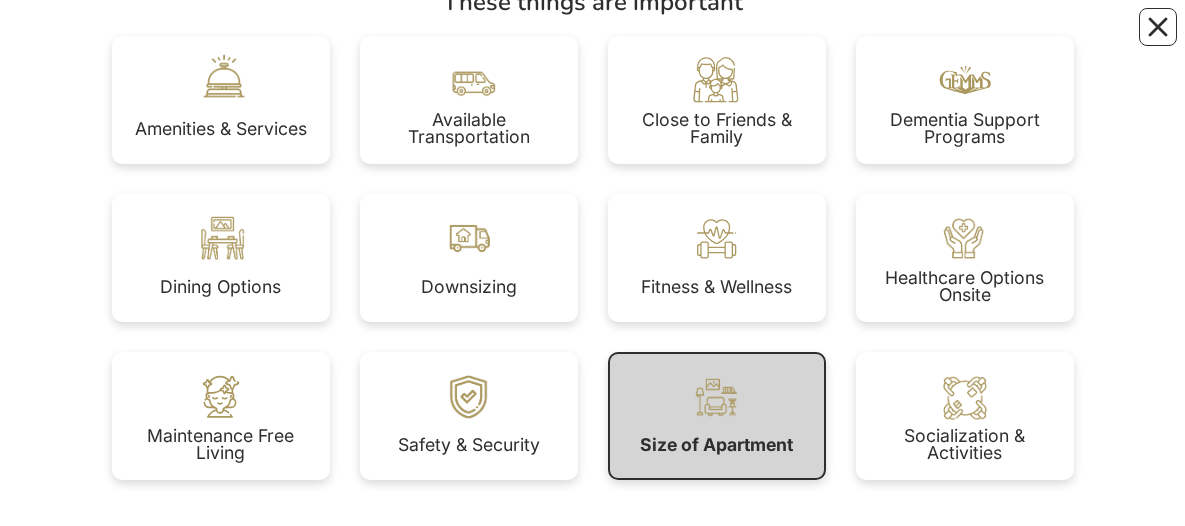scroll, scrollTop: 194, scrollLeft: 0, axis: vertical 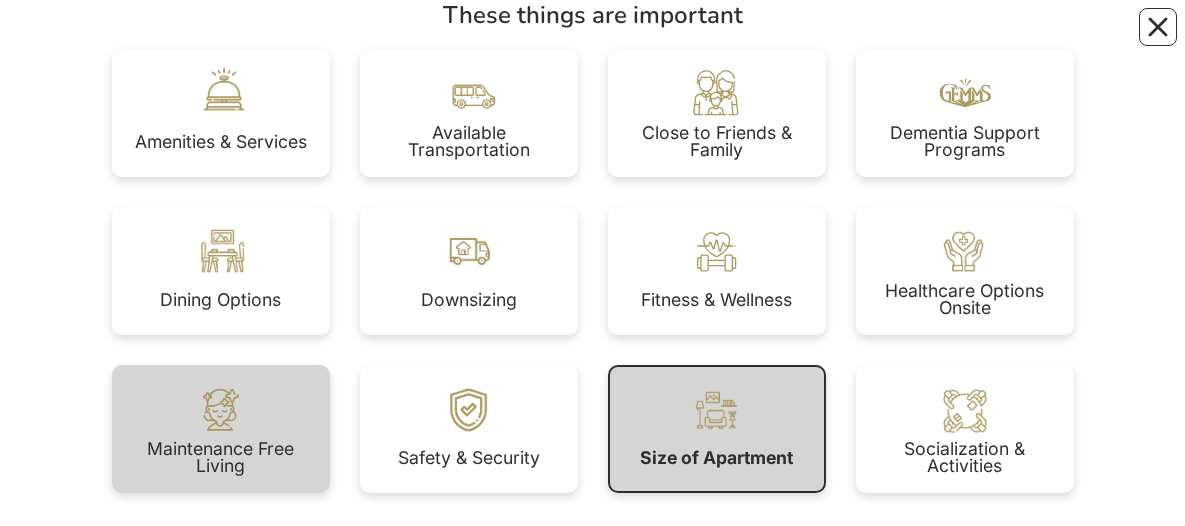 click at bounding box center [221, 409] 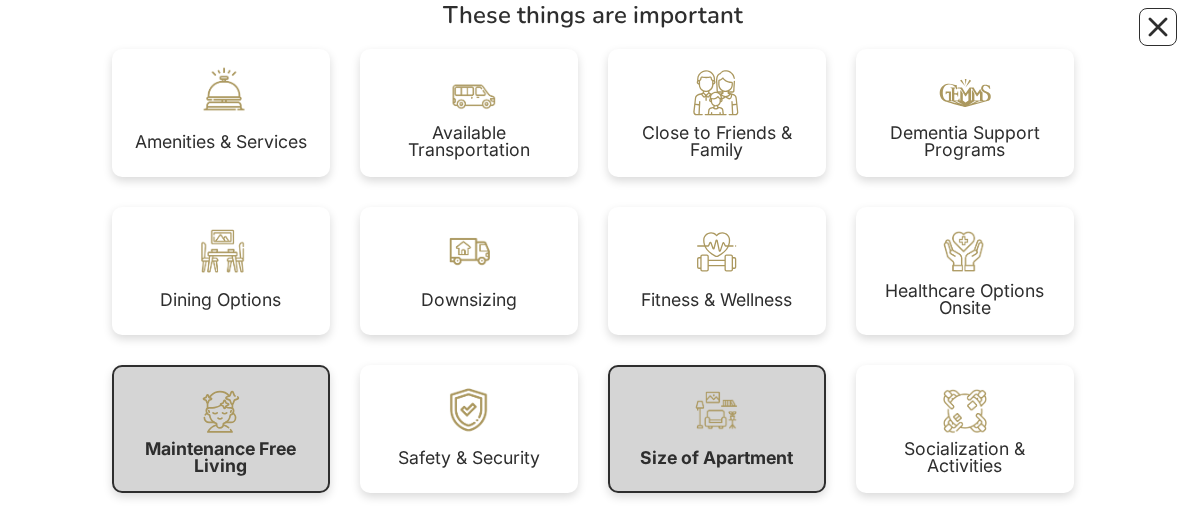 scroll, scrollTop: 183, scrollLeft: 0, axis: vertical 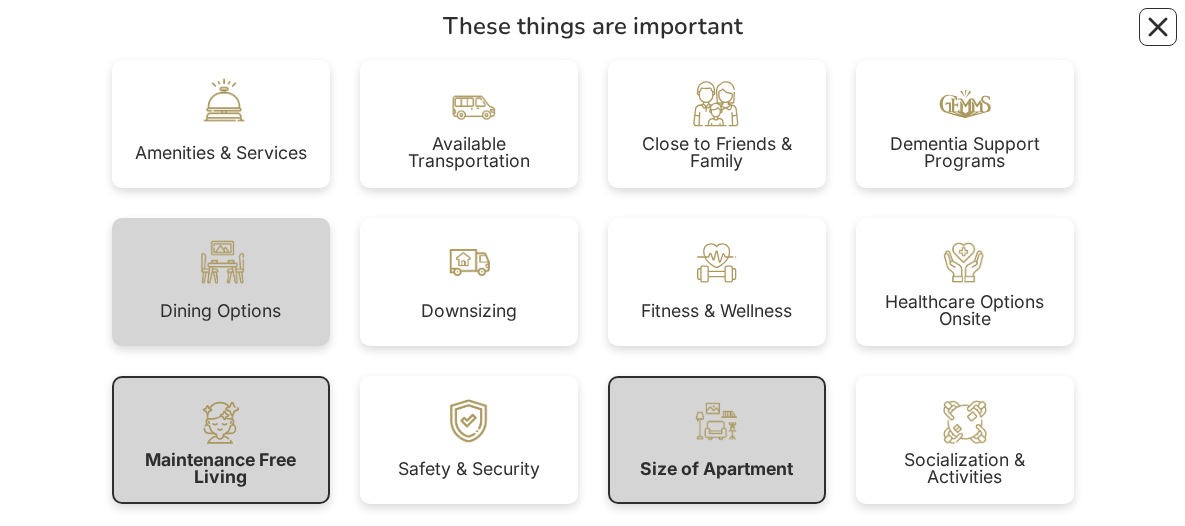click on "Dining Options" at bounding box center [221, 282] 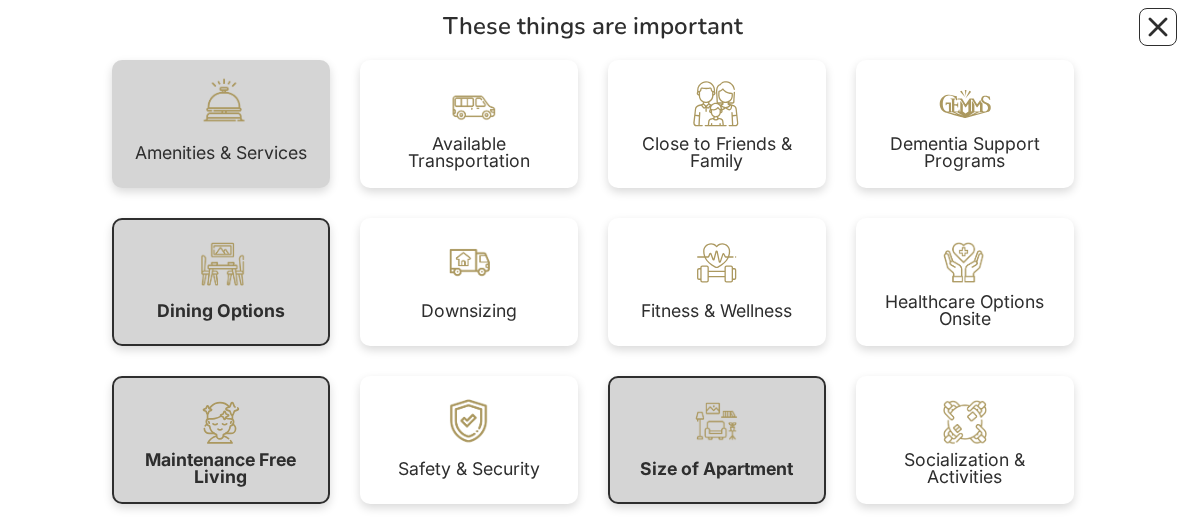 click on "Amenities & Services" at bounding box center (221, 124) 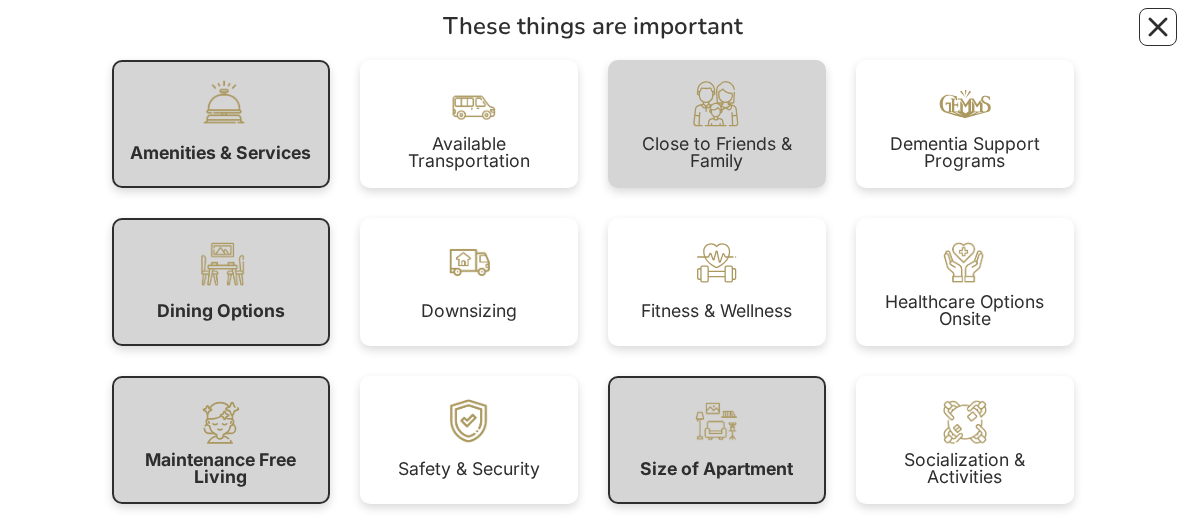 click on "Close to Friends & Family" at bounding box center [717, 152] 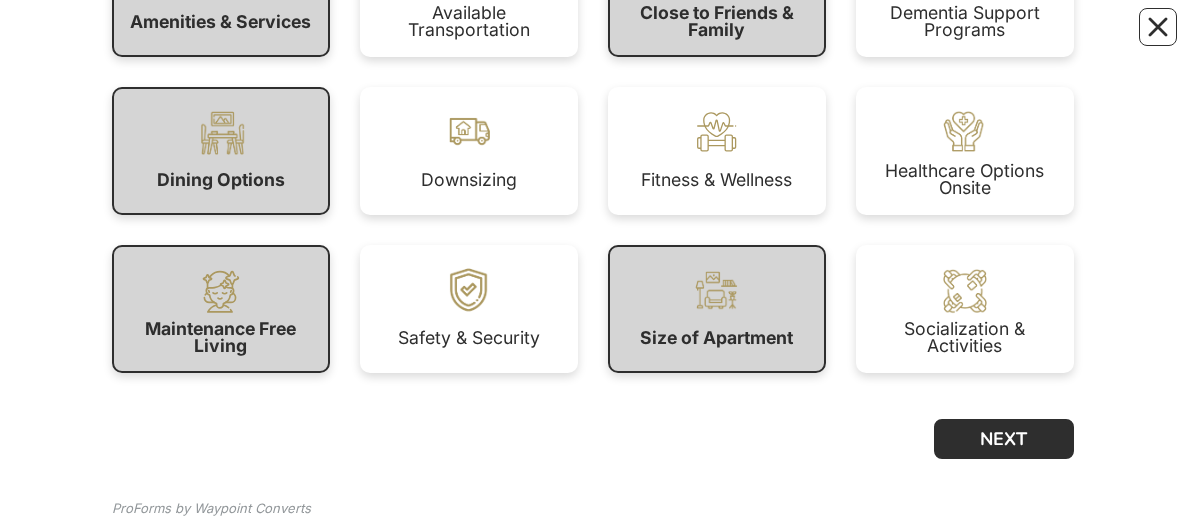 scroll, scrollTop: 321, scrollLeft: 0, axis: vertical 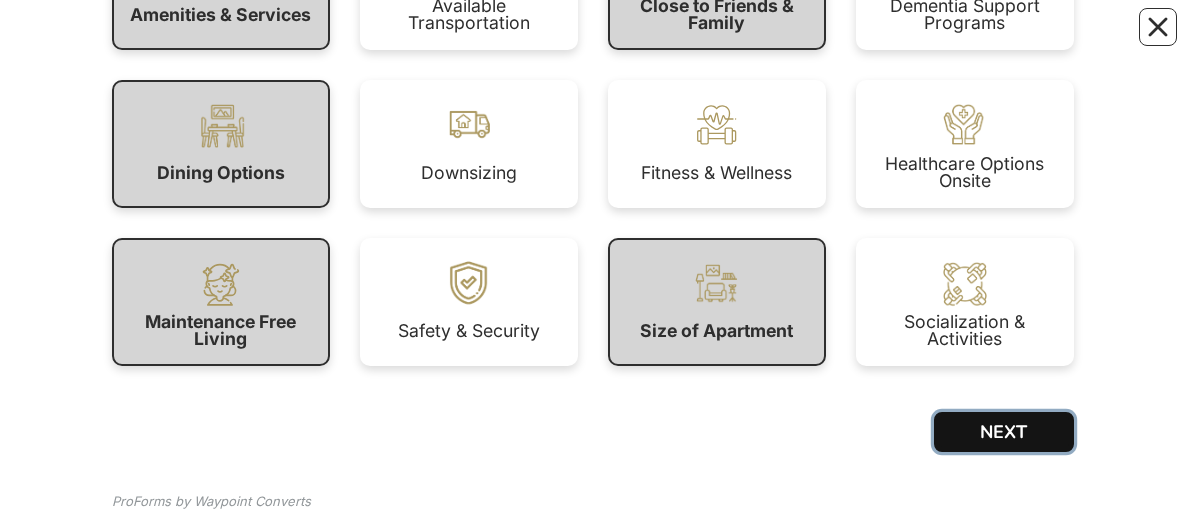 click on "NEXT" at bounding box center (1004, 432) 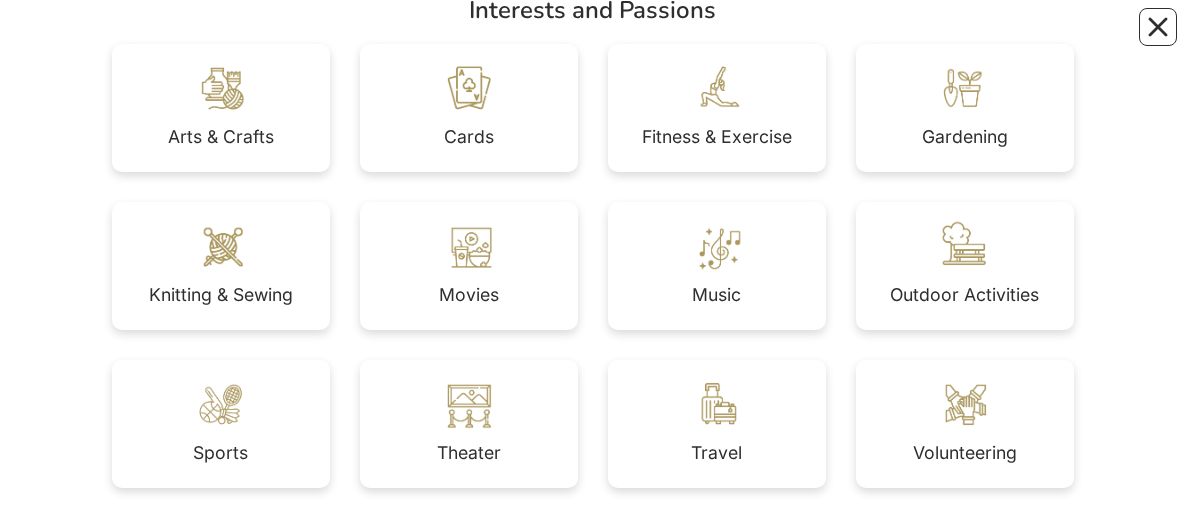 scroll, scrollTop: 204, scrollLeft: 0, axis: vertical 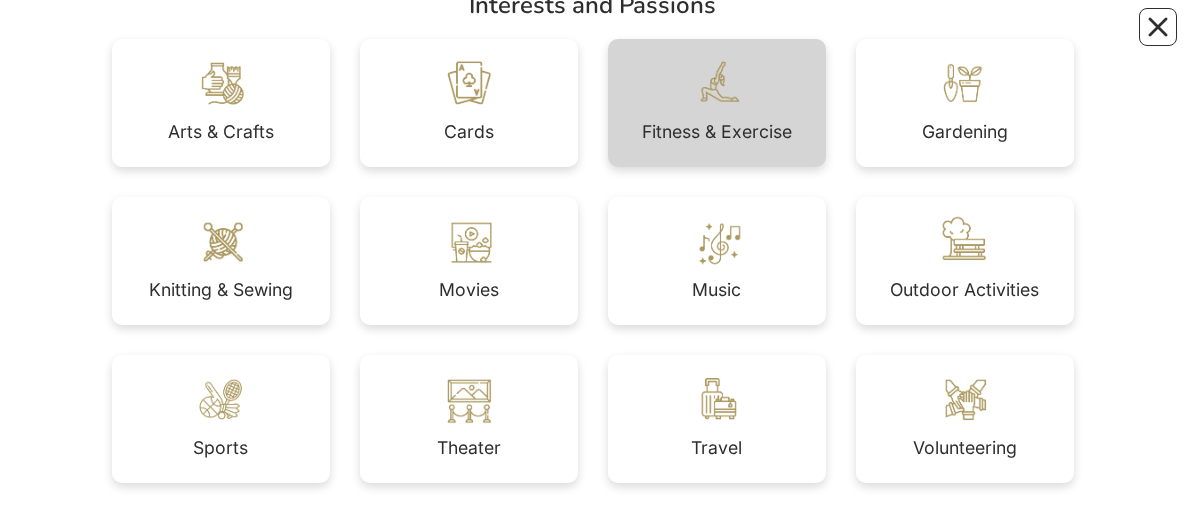 click on "Fitness & Exercise" at bounding box center [717, 132] 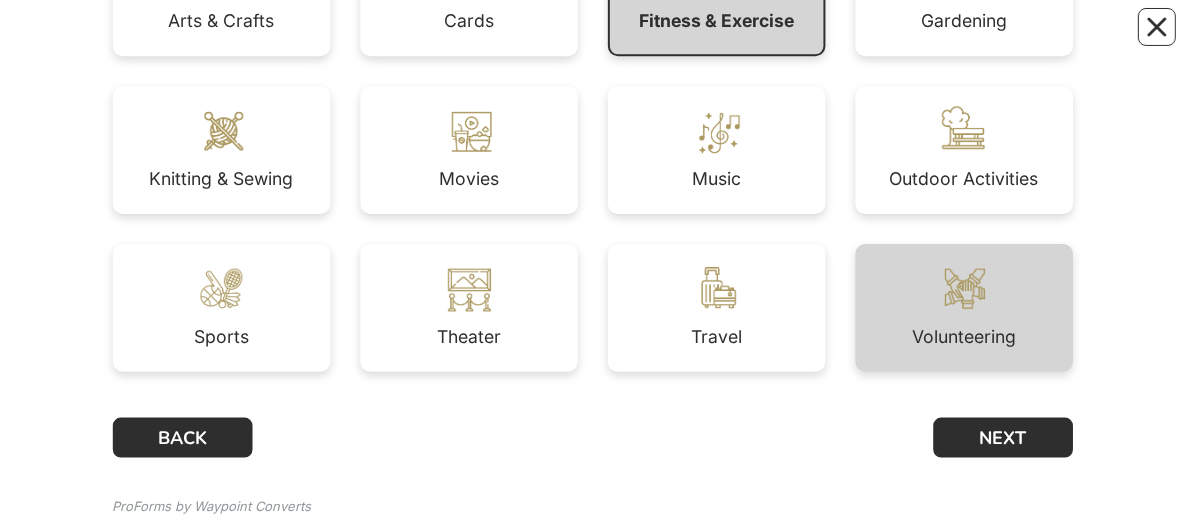 scroll, scrollTop: 374, scrollLeft: 0, axis: vertical 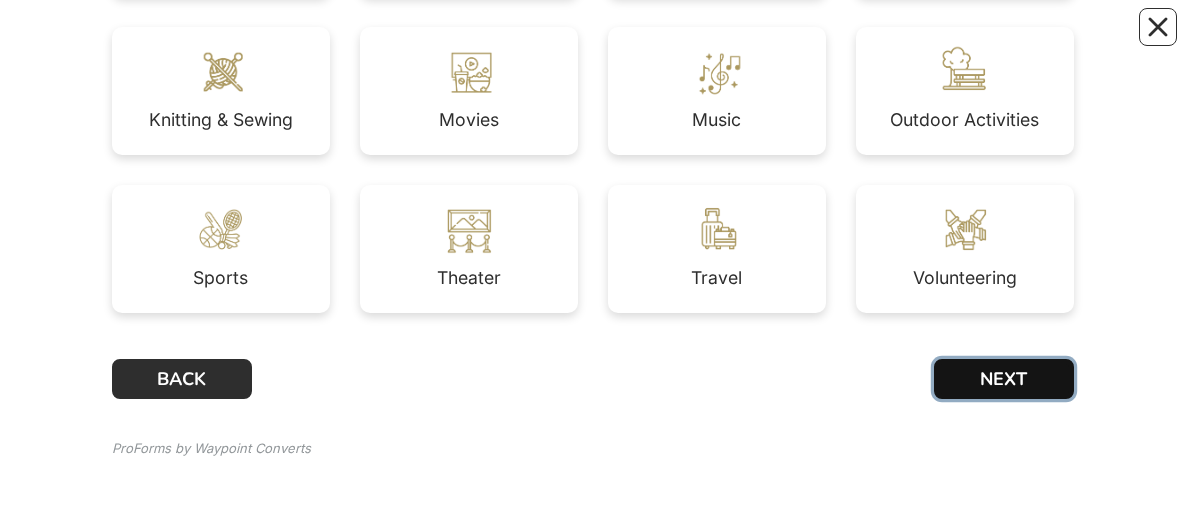 click on "NEXT" at bounding box center [1004, 379] 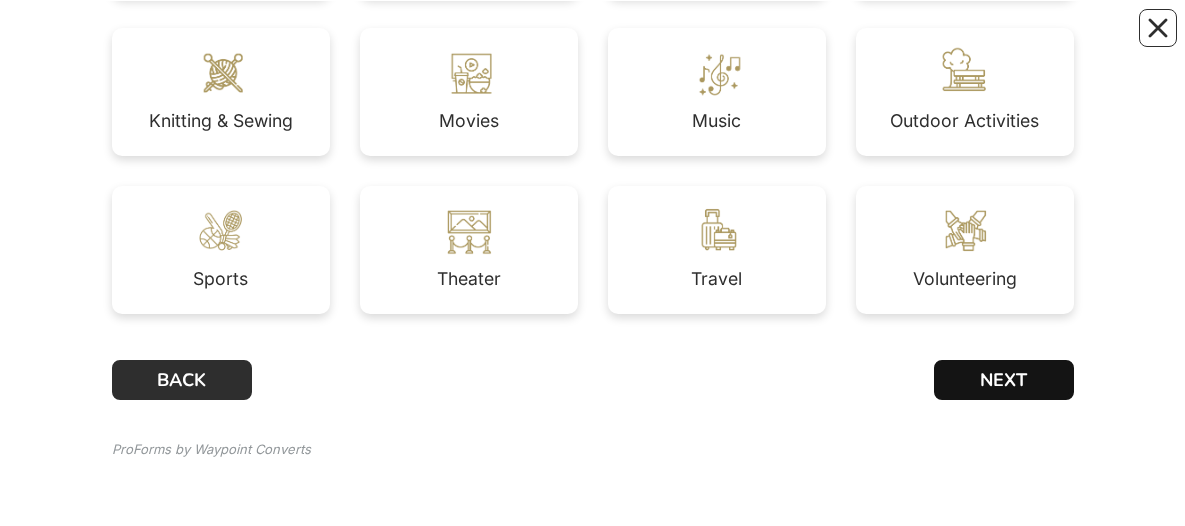 scroll, scrollTop: 0, scrollLeft: 0, axis: both 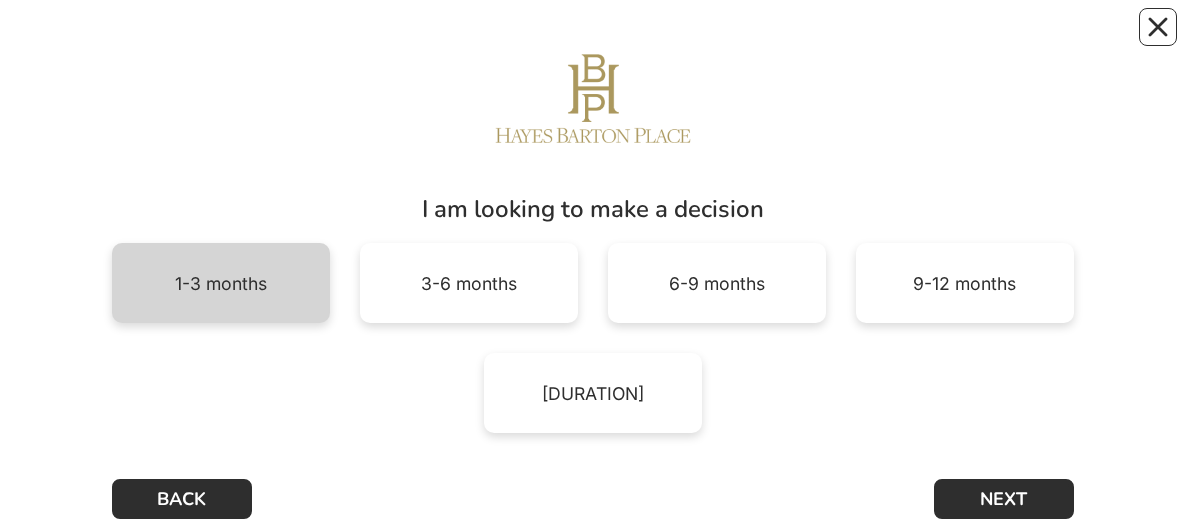 click on "1-3 months" at bounding box center (221, 283) 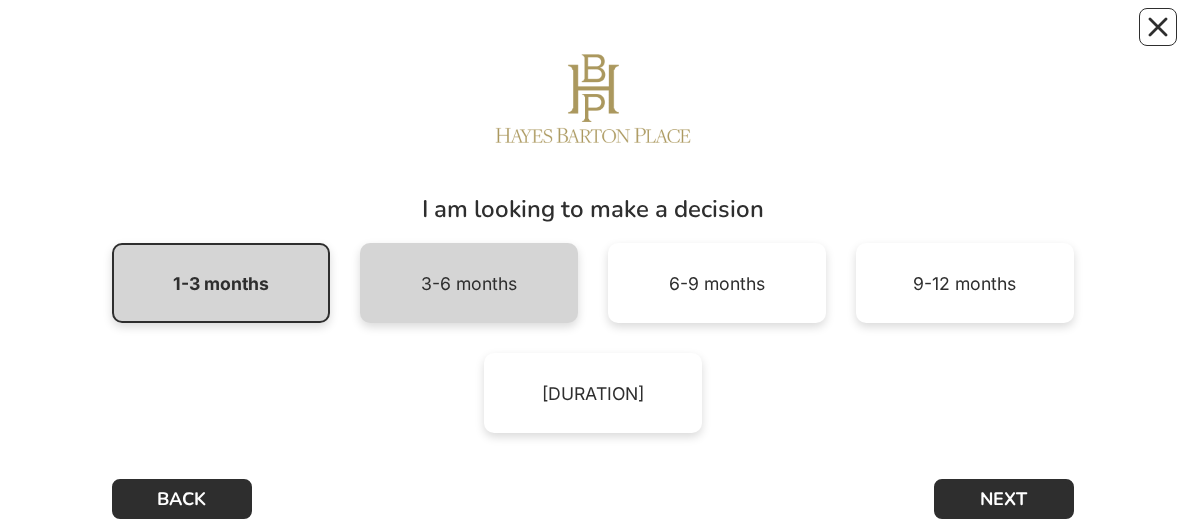 click on "3-6 months" at bounding box center (469, 284) 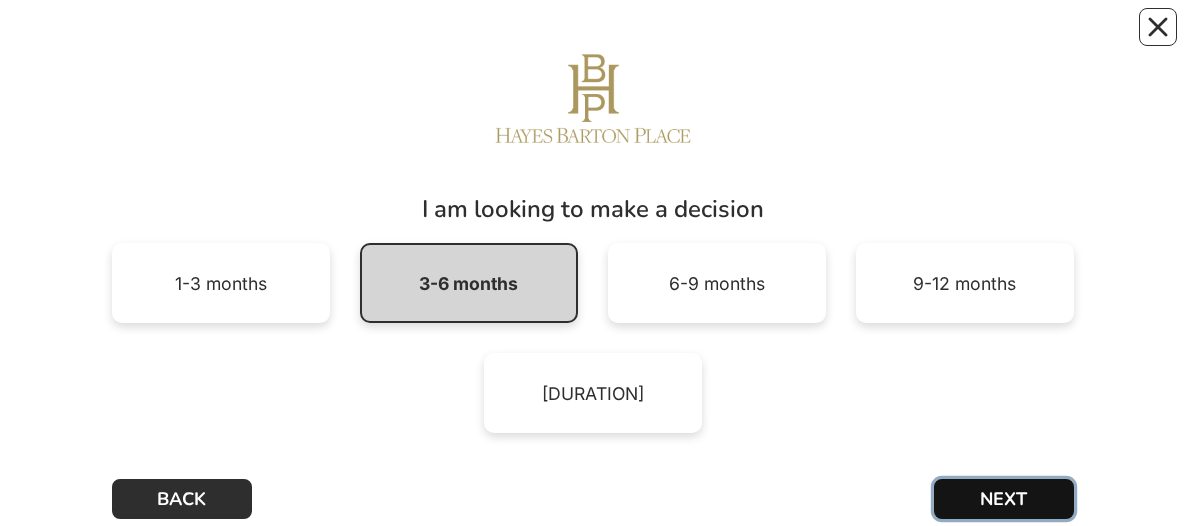 click on "NEXT" at bounding box center [1004, 499] 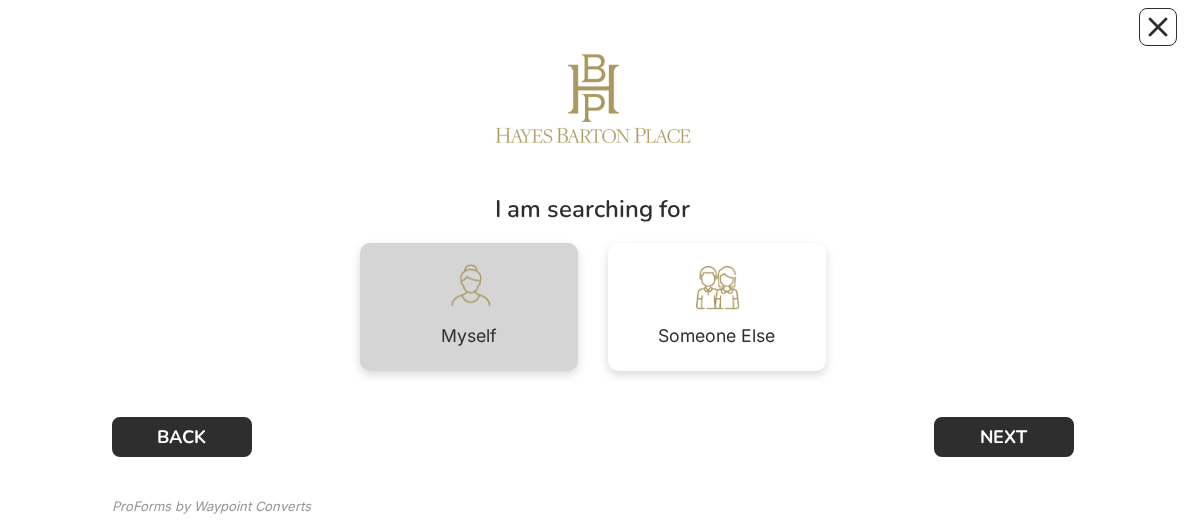 click at bounding box center (469, 287) 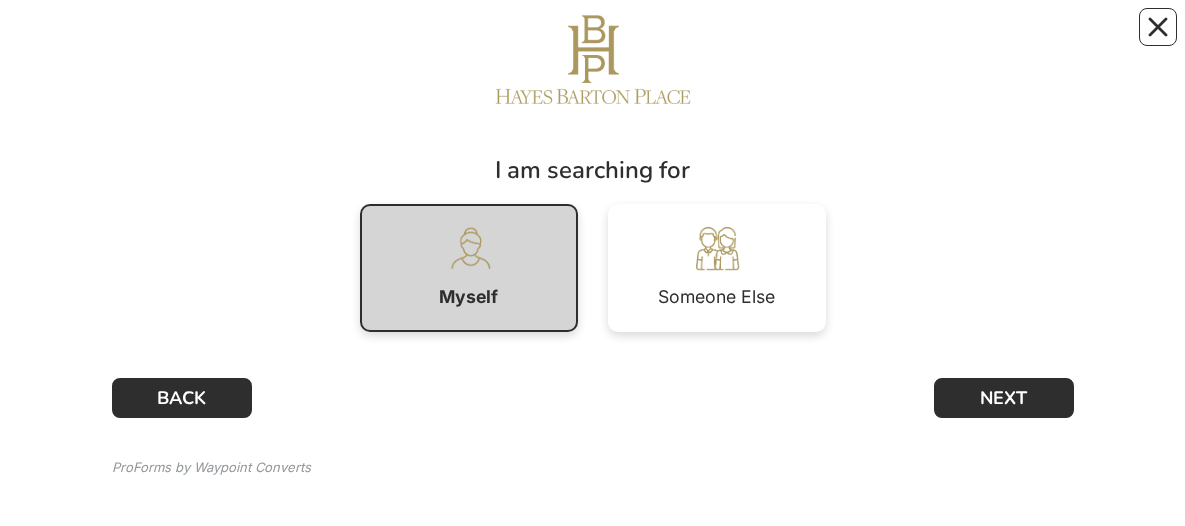 scroll, scrollTop: 47, scrollLeft: 0, axis: vertical 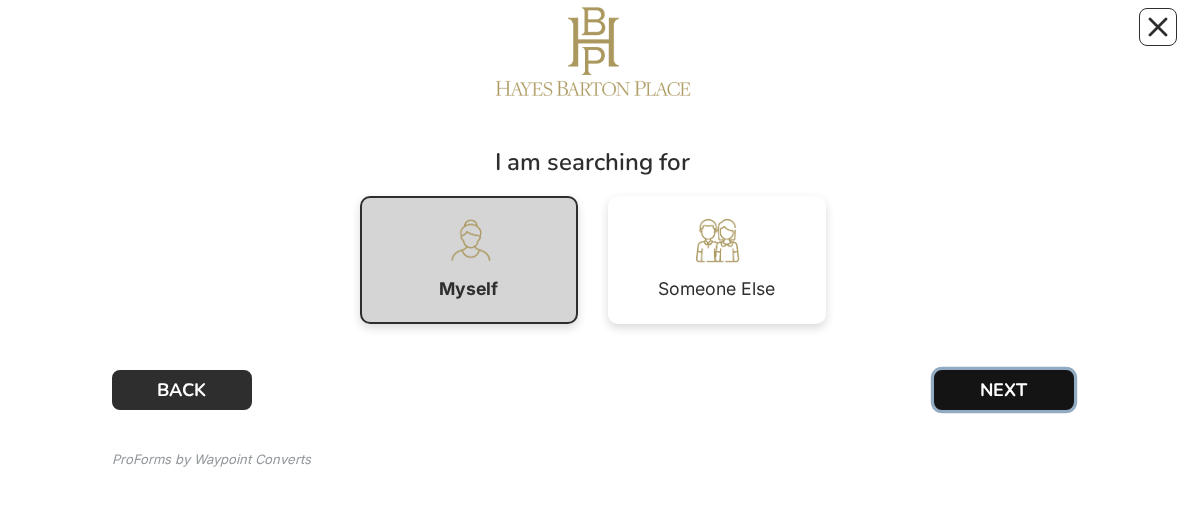 click on "NEXT" at bounding box center [1004, 390] 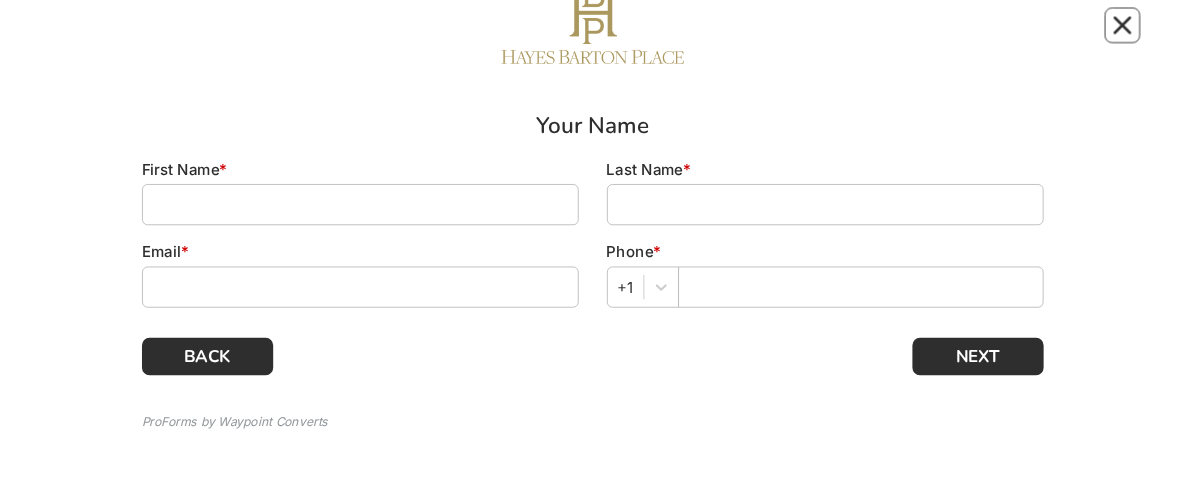 scroll, scrollTop: 0, scrollLeft: 0, axis: both 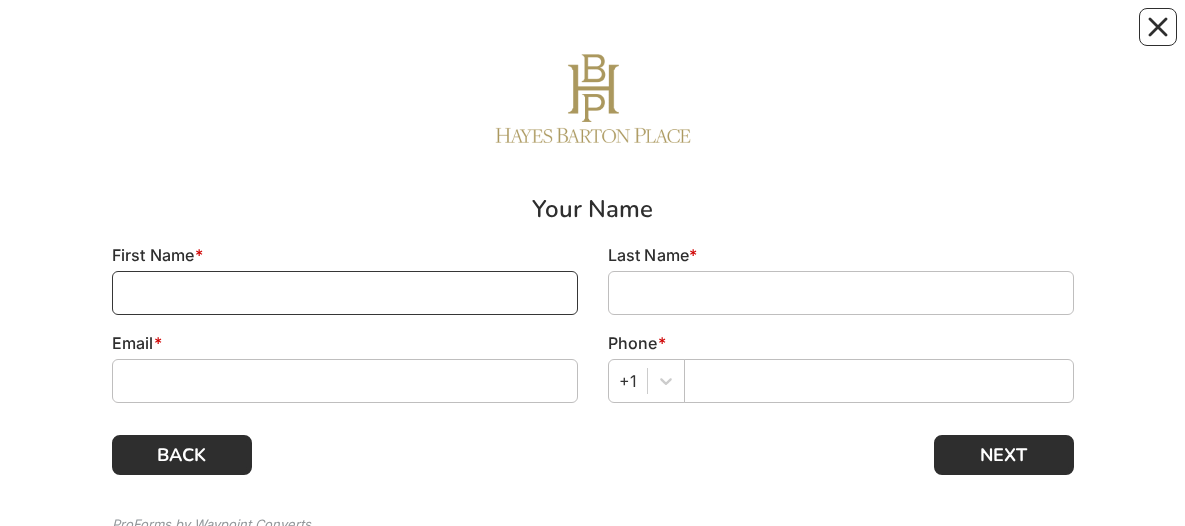 click at bounding box center (345, 293) 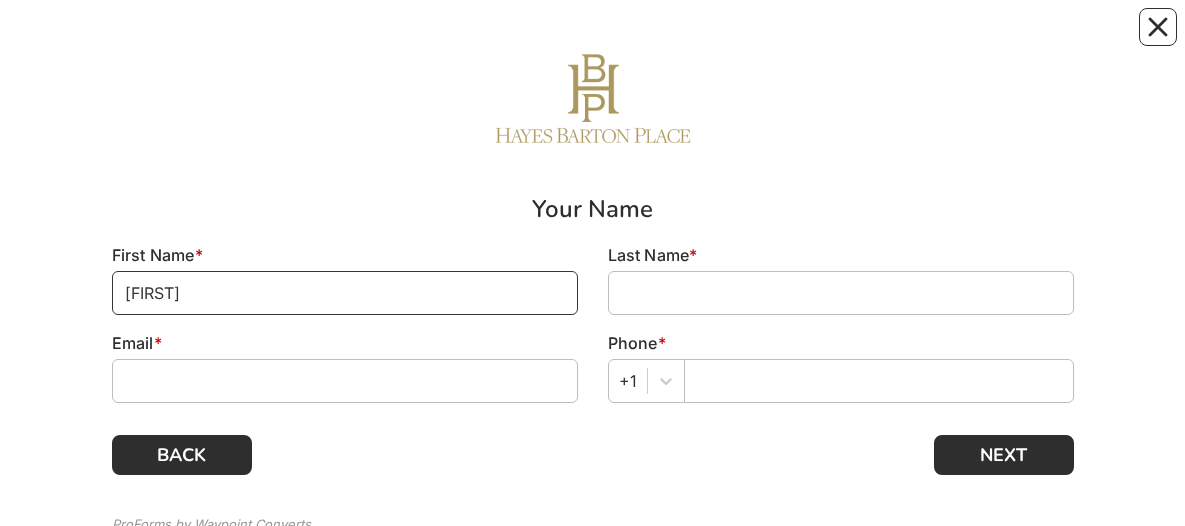 type on "[FIRST]" 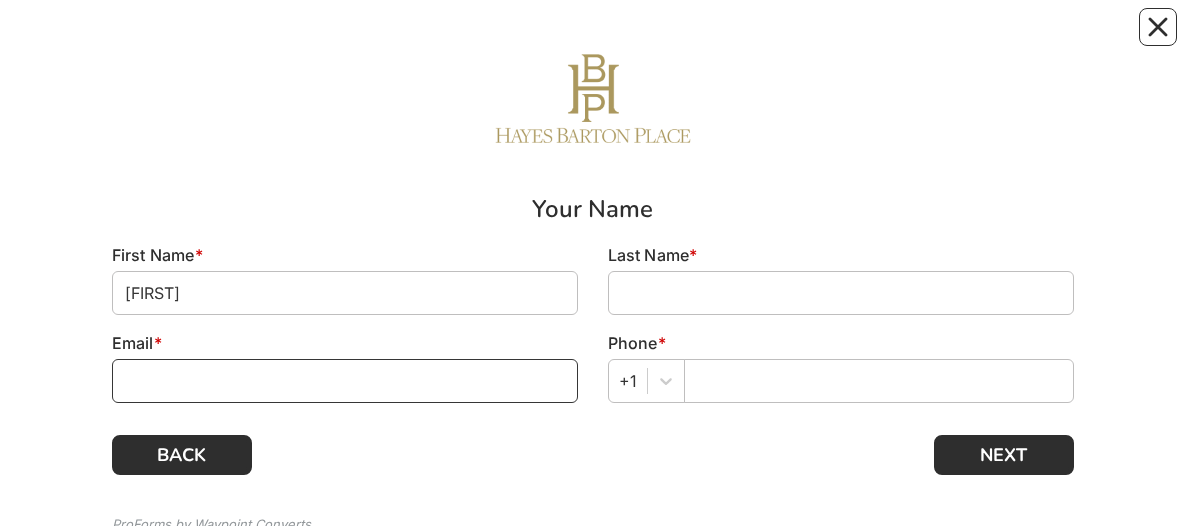 click at bounding box center [345, 381] 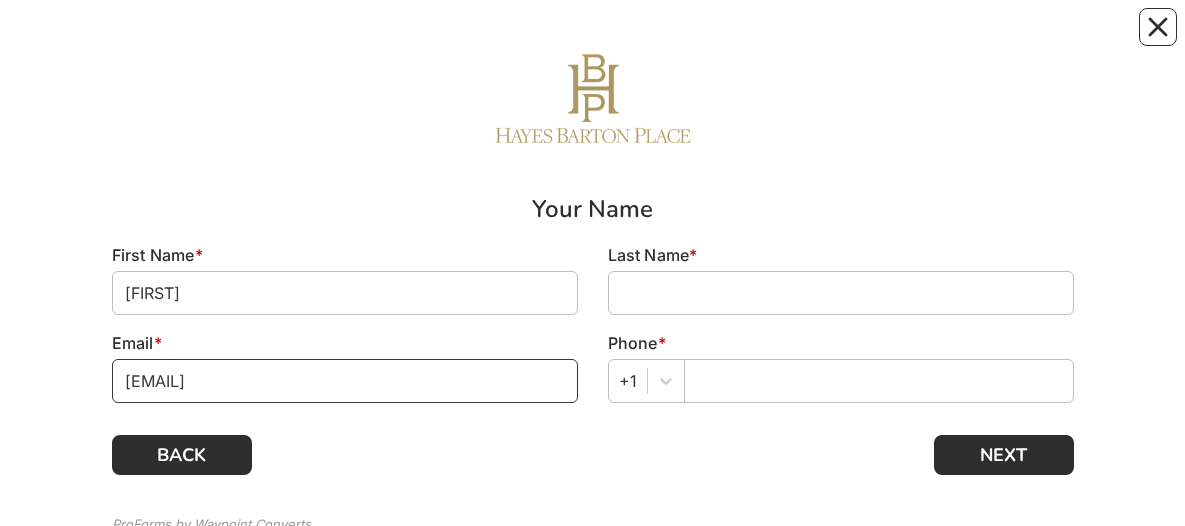 type on "[EMAIL]" 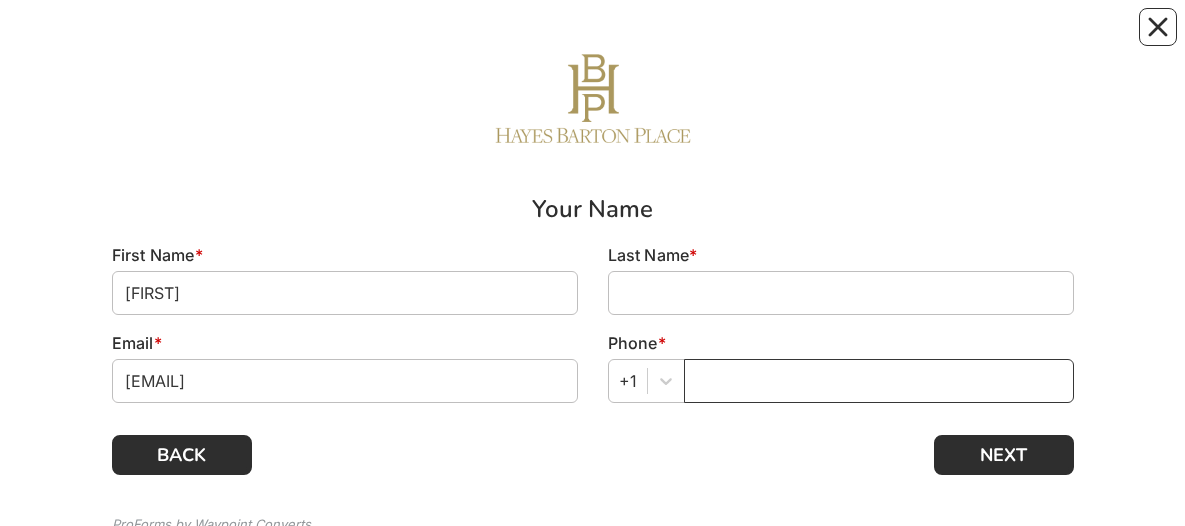 click at bounding box center [879, 381] 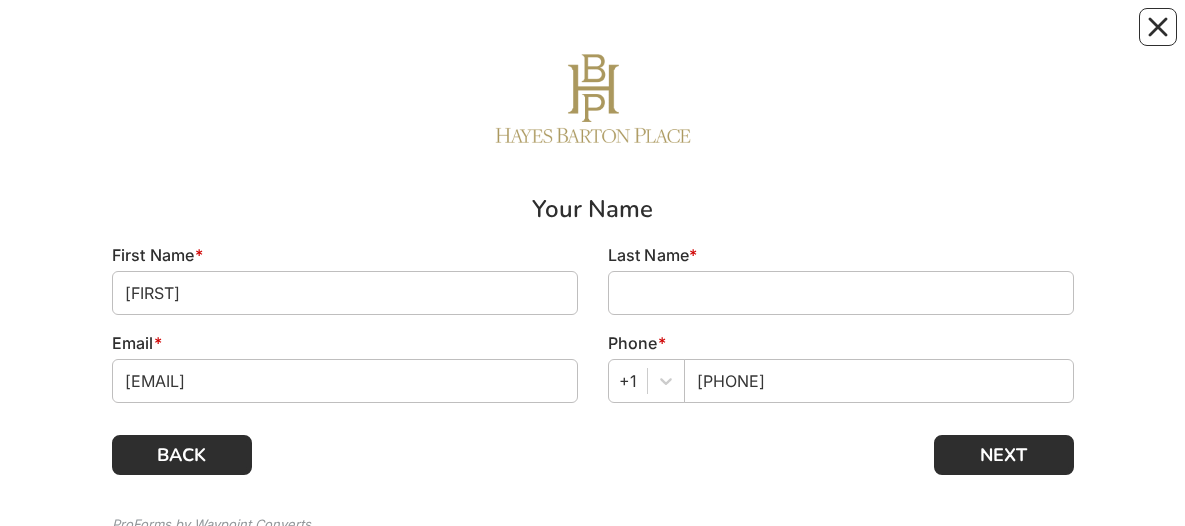 click on "Your Name First Name * [FIRST] Last Name * Email * [EMAIL] Phone * +1 [PHONE] BACK NEXT
ProForms by Waypoint Converts" at bounding box center (593, 300) 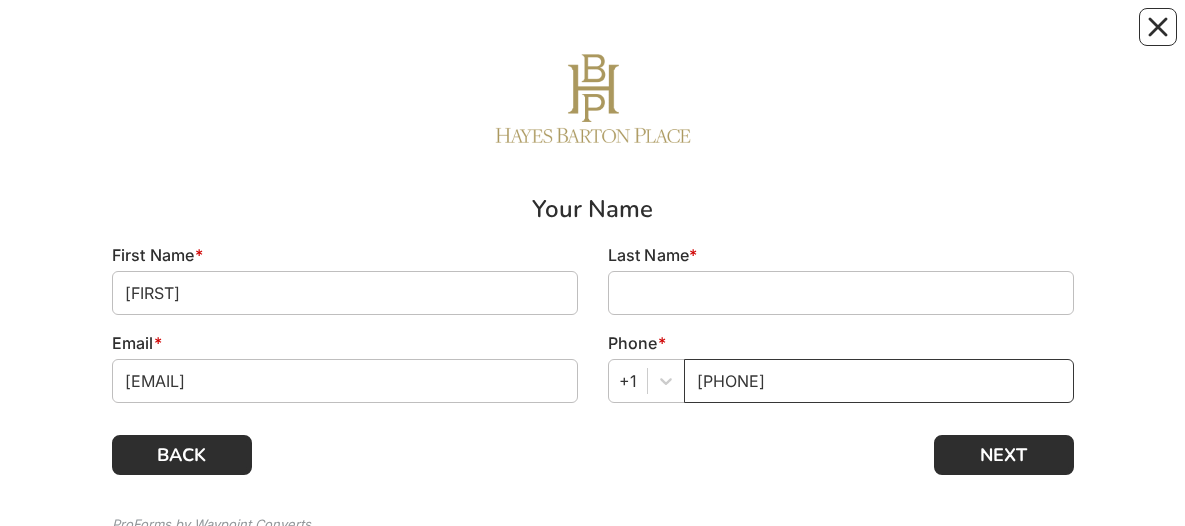 click on "[PHONE]" at bounding box center [879, 381] 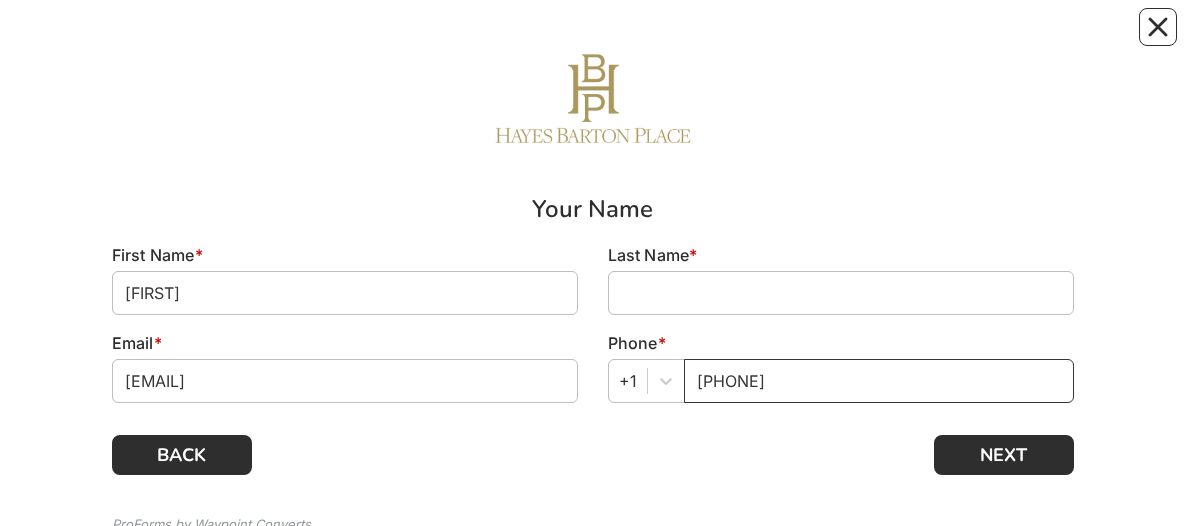 click on "[PHONE]" at bounding box center [879, 381] 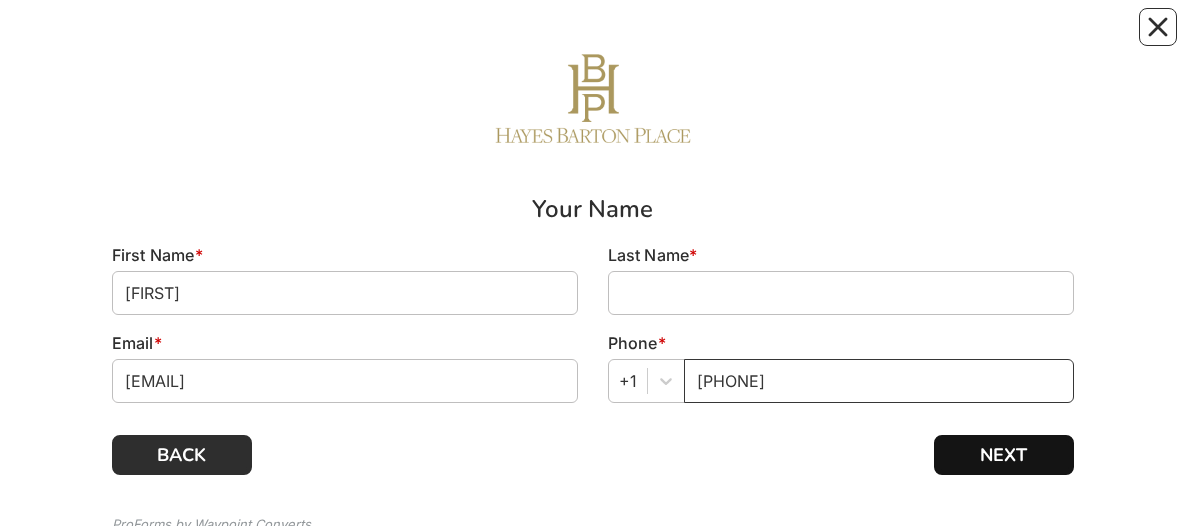 type on "[PHONE]" 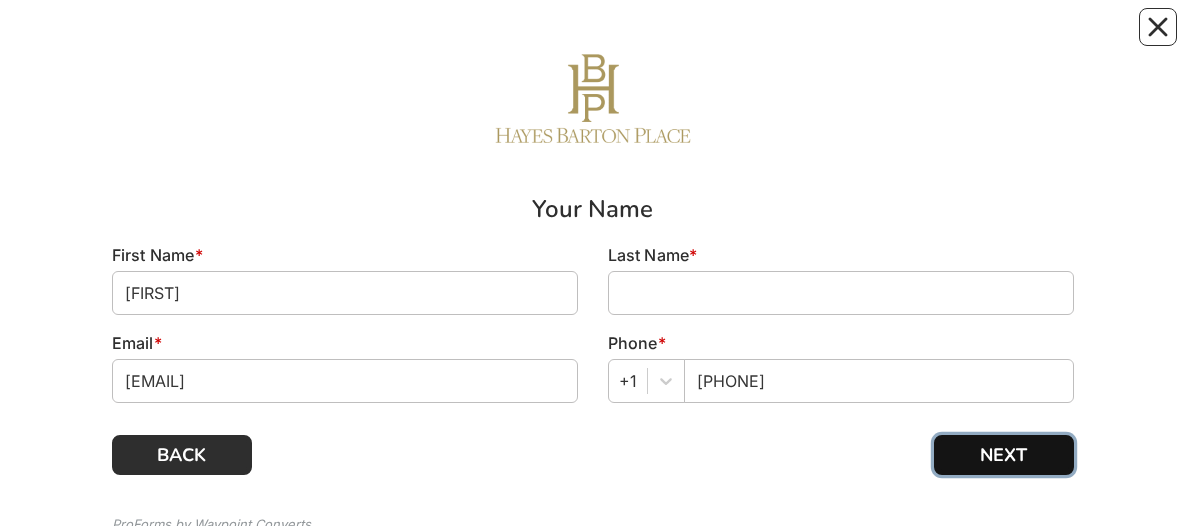 click on "NEXT" at bounding box center (1004, 455) 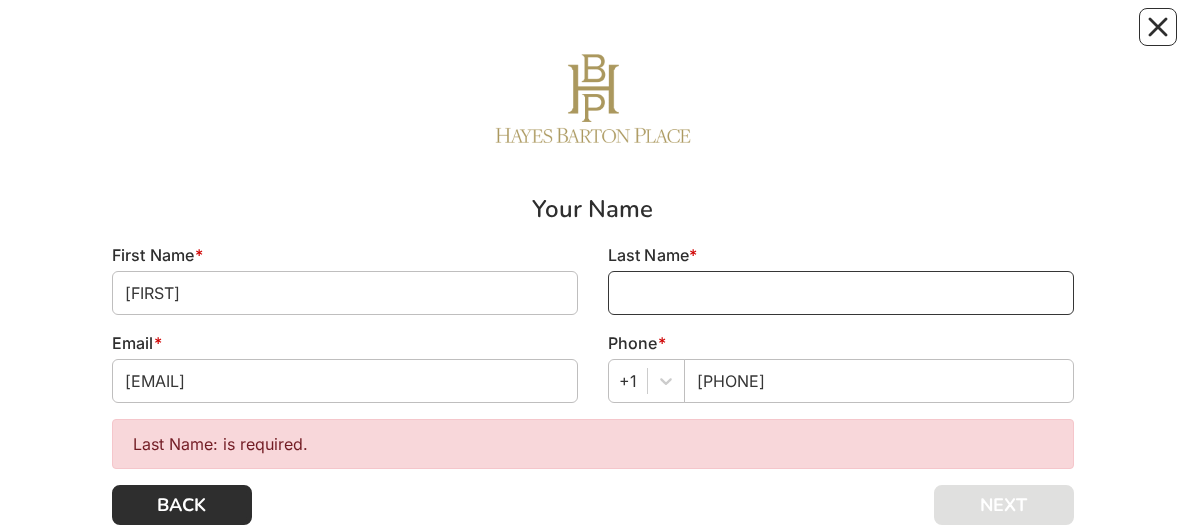 click at bounding box center [841, 293] 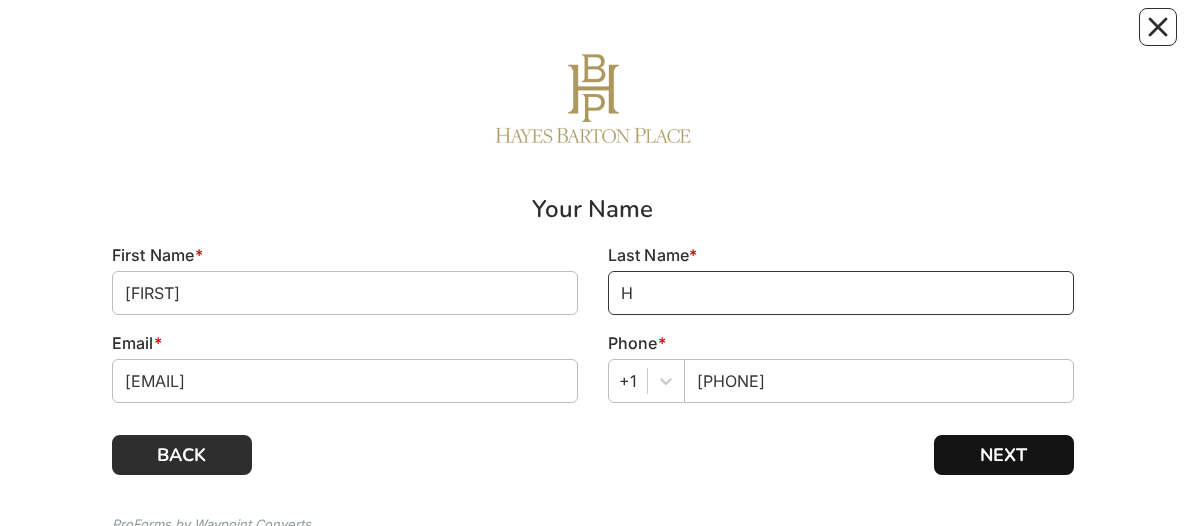 type on "H" 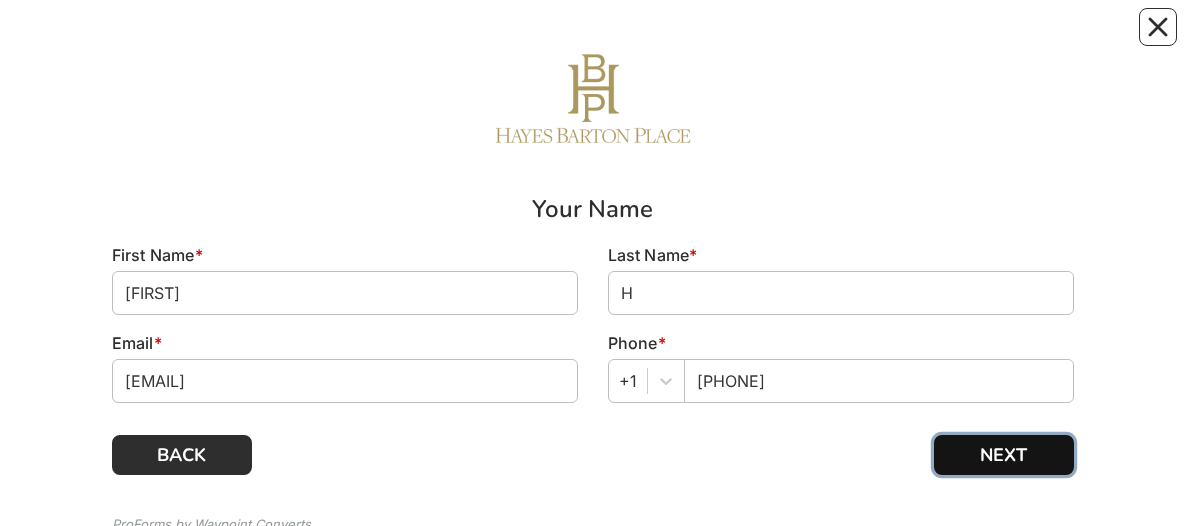 click on "NEXT" at bounding box center (1004, 455) 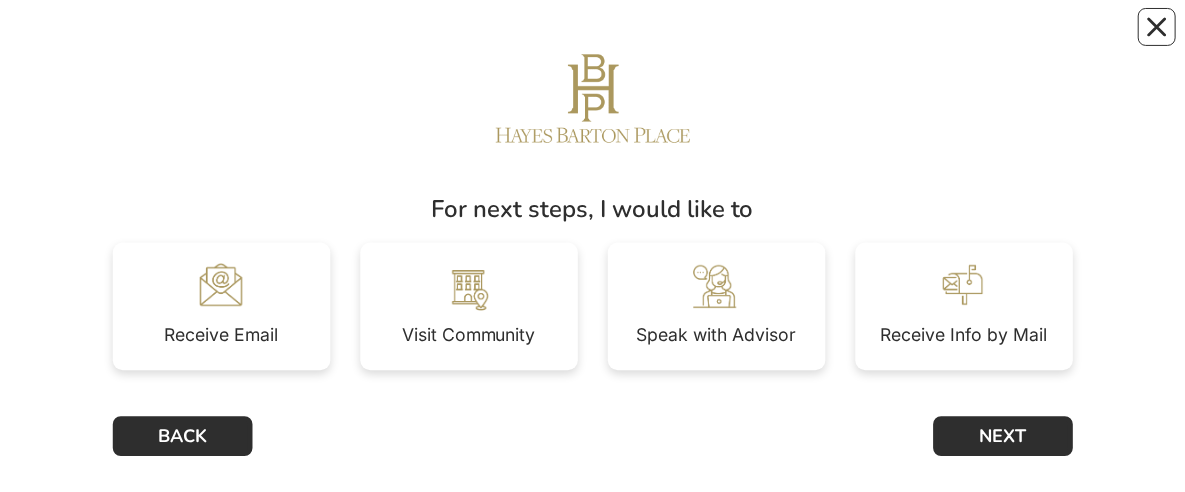 scroll, scrollTop: 0, scrollLeft: 0, axis: both 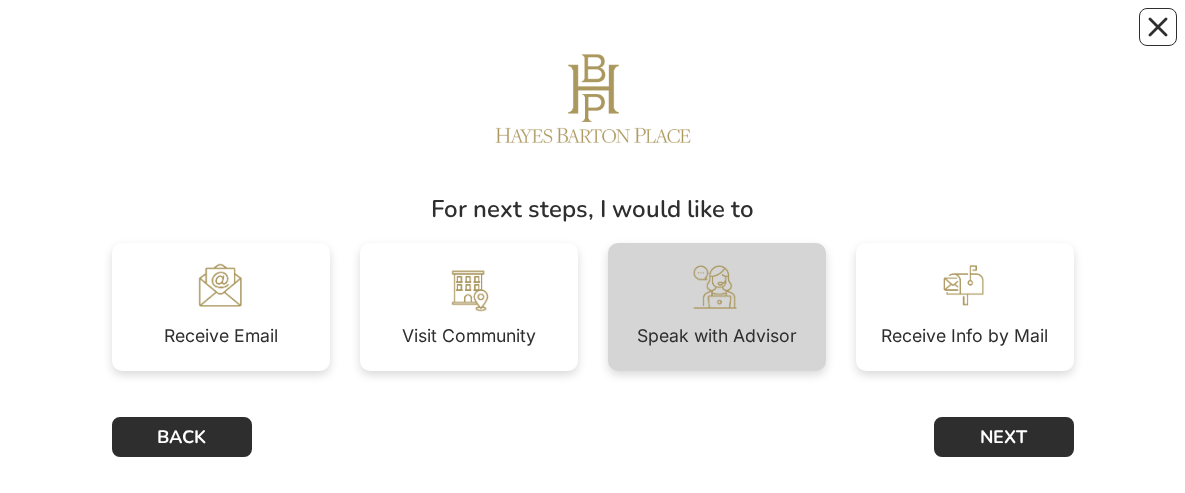 click at bounding box center (717, 287) 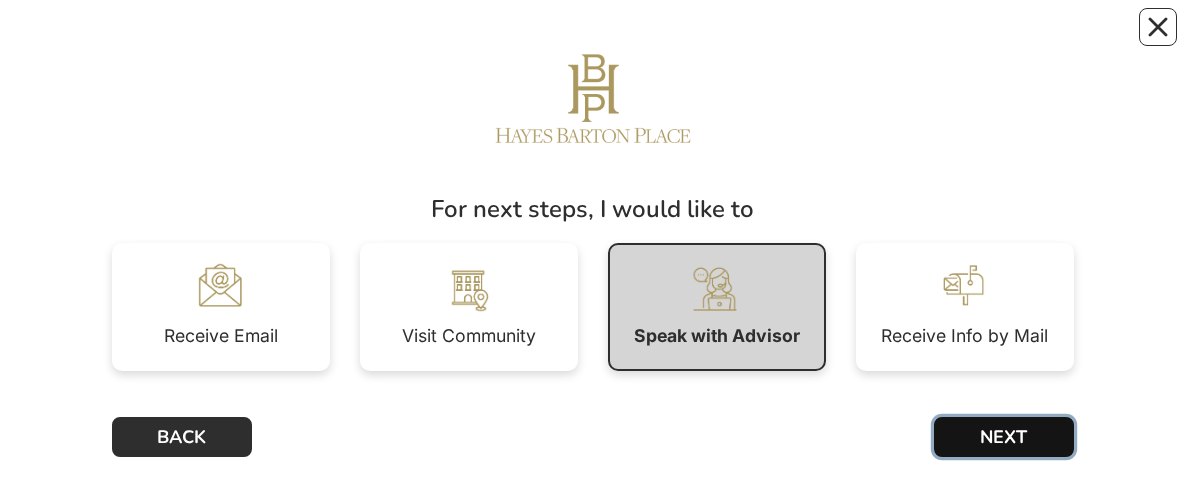 click on "NEXT" at bounding box center (1004, 437) 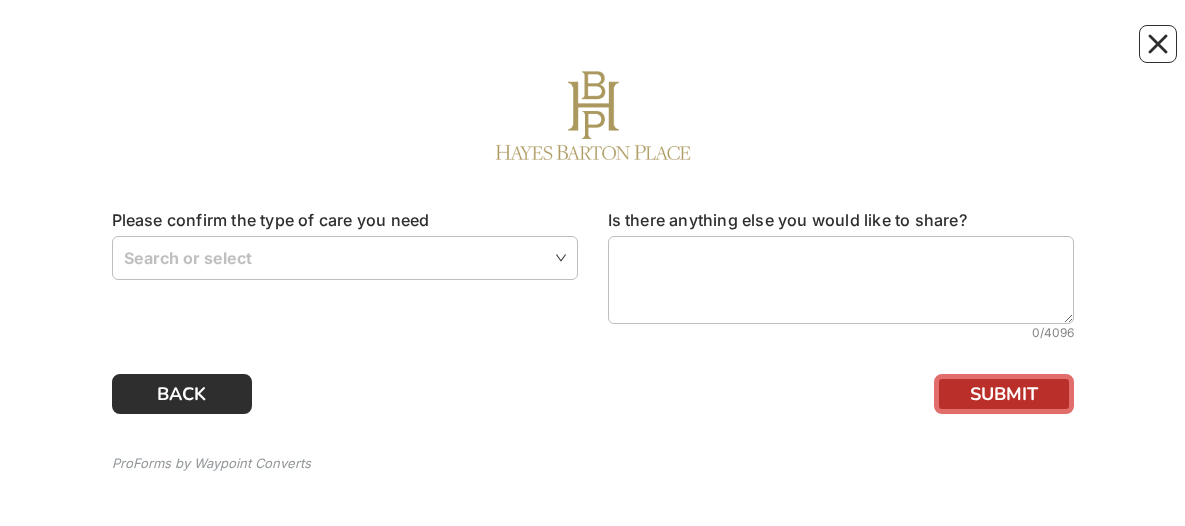 scroll, scrollTop: 0, scrollLeft: 0, axis: both 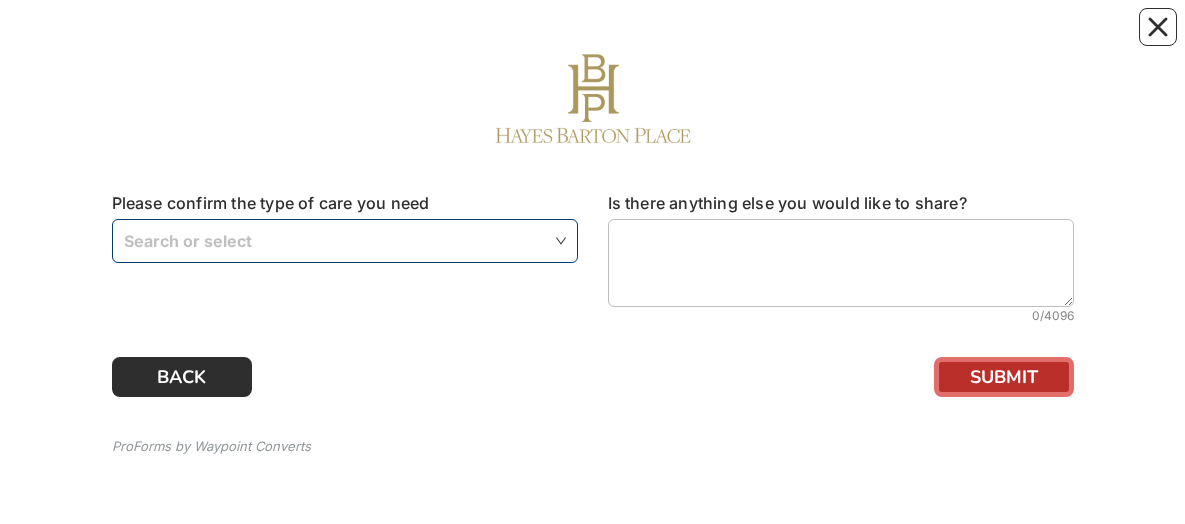 click at bounding box center (345, 240) 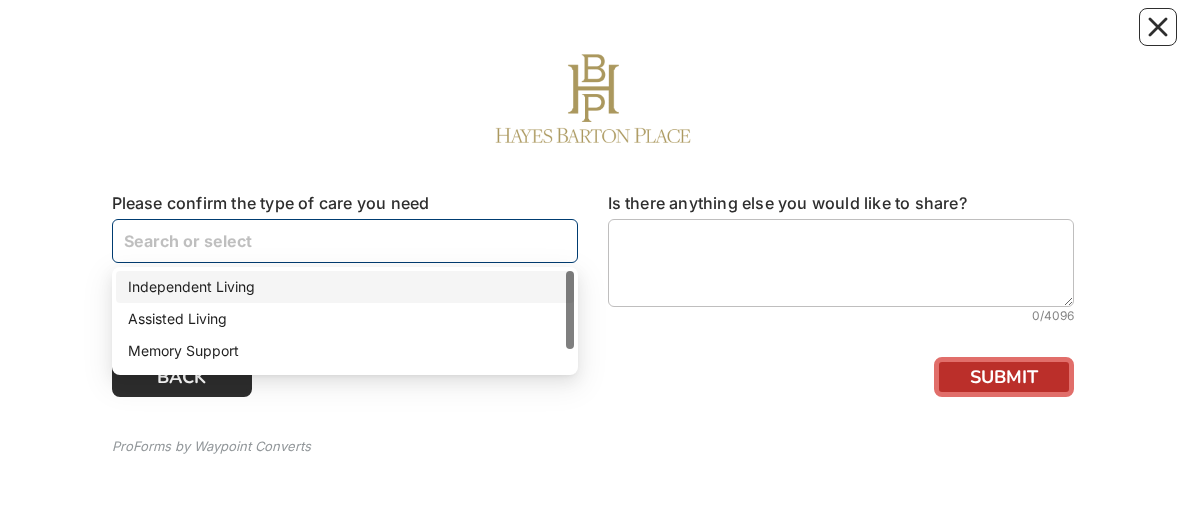 click on "Independent Living" at bounding box center [345, 287] 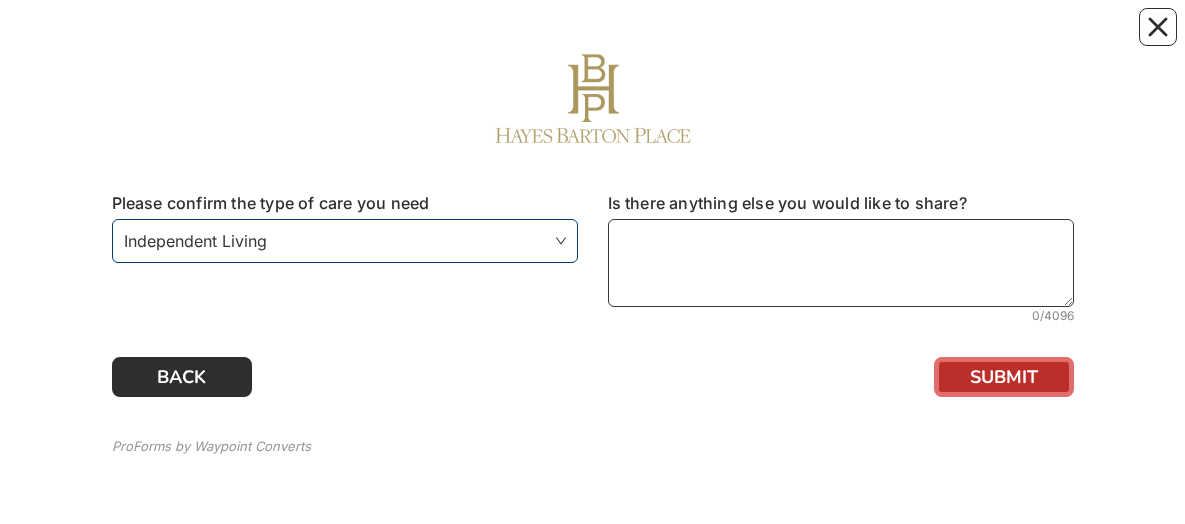 click at bounding box center [841, 263] 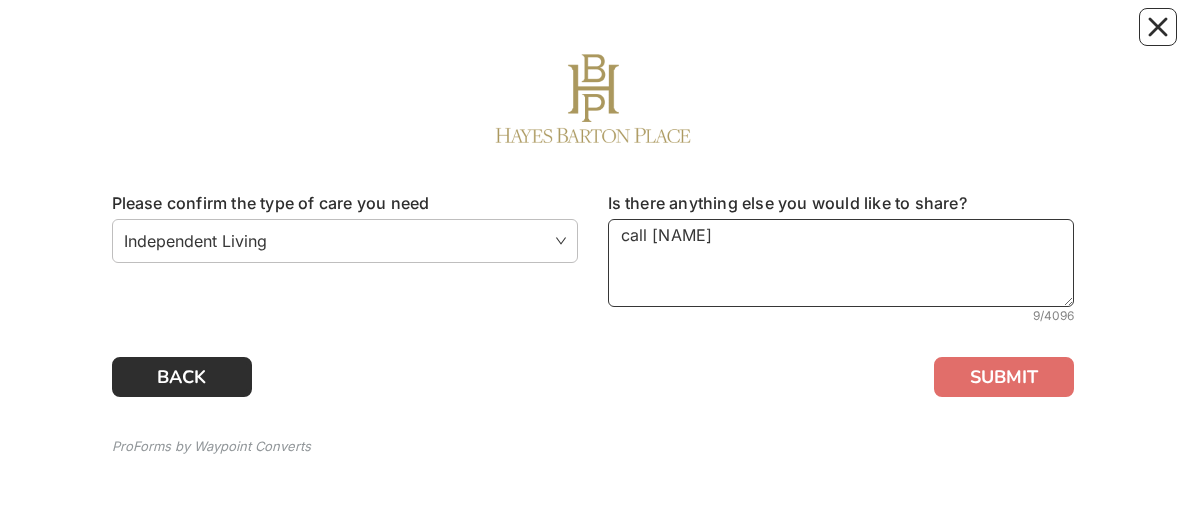 type on "call [NAME]" 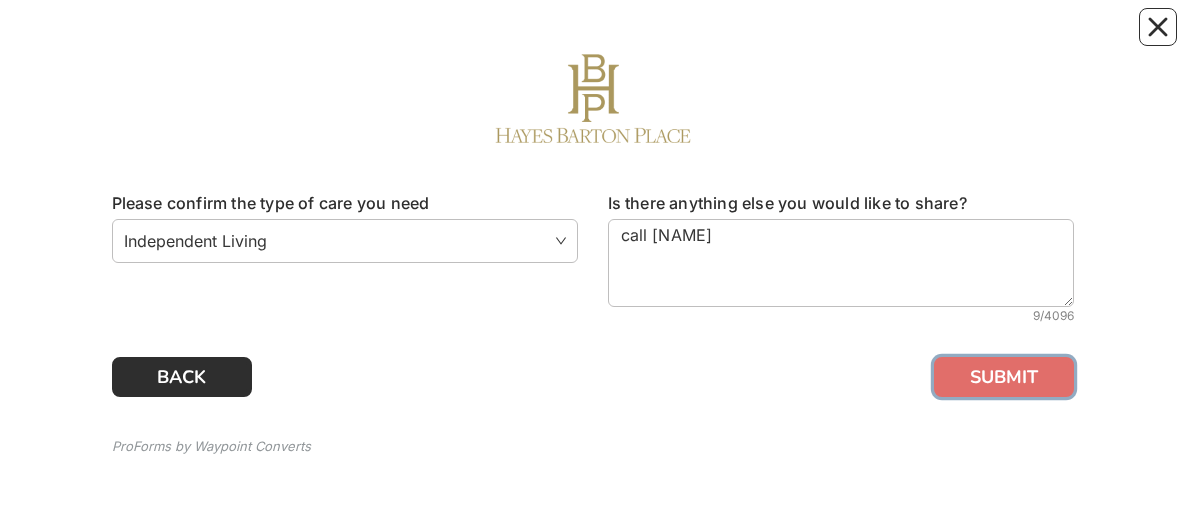 click on "SUBMIT" at bounding box center (1004, 377) 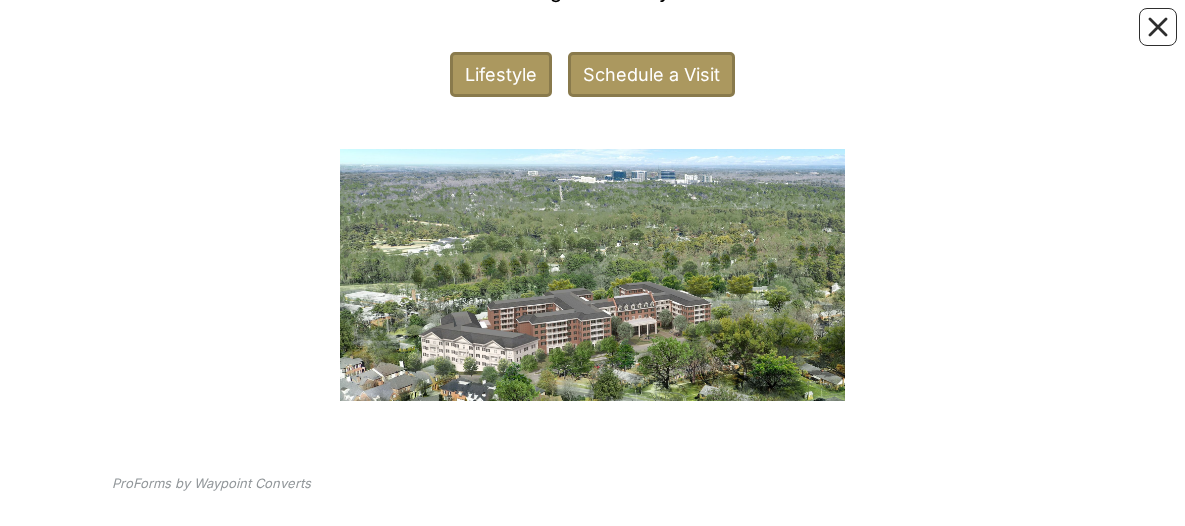 scroll, scrollTop: 277, scrollLeft: 0, axis: vertical 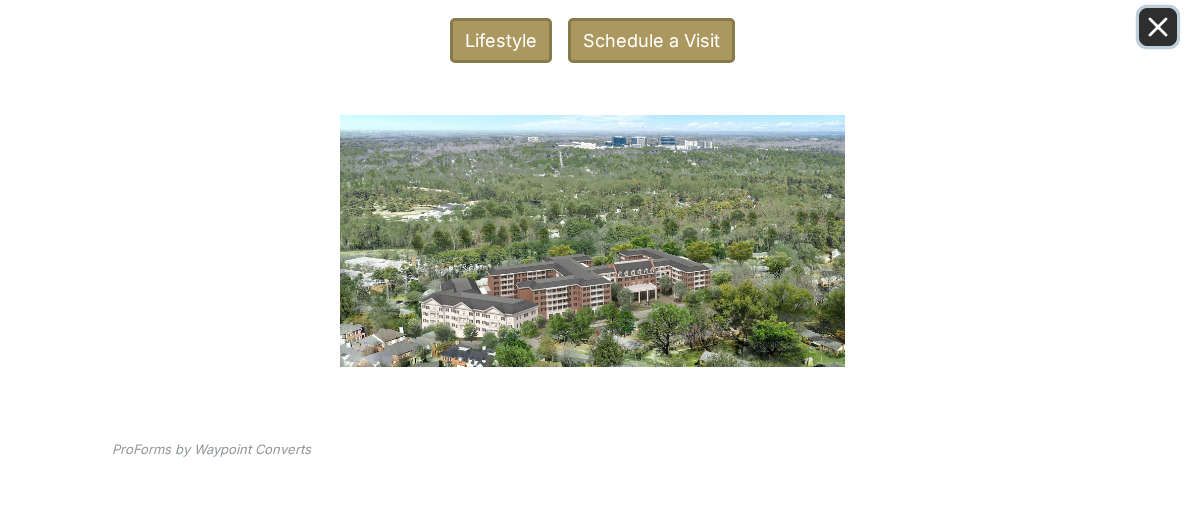 click 